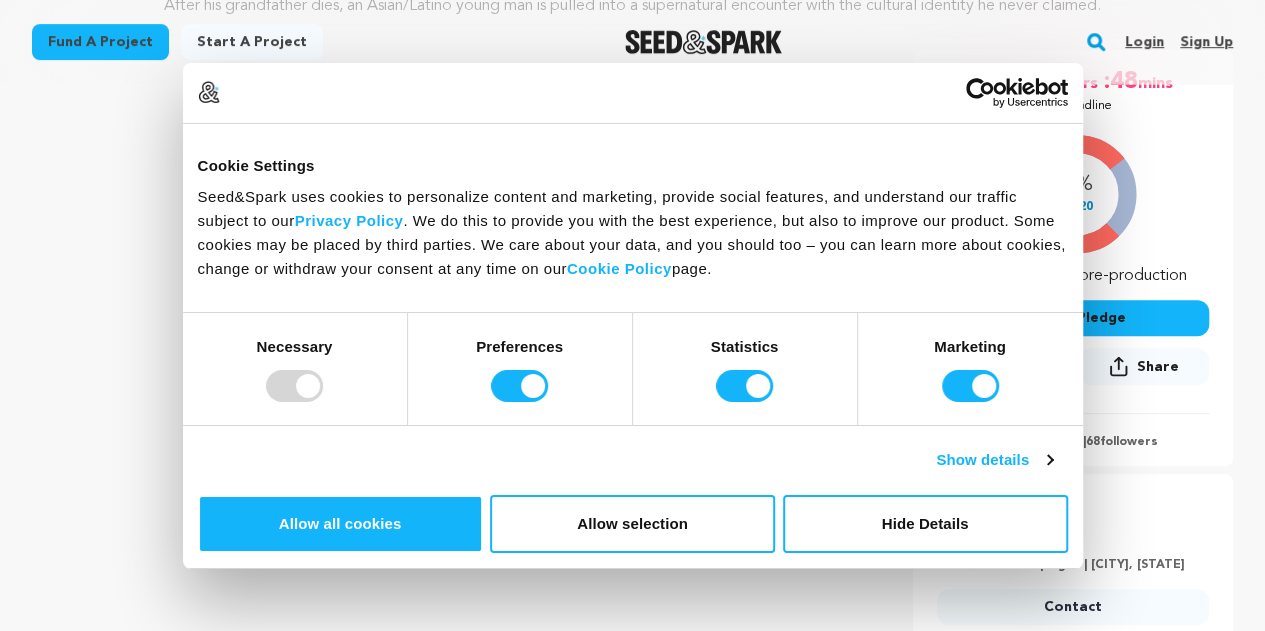 scroll, scrollTop: 100, scrollLeft: 0, axis: vertical 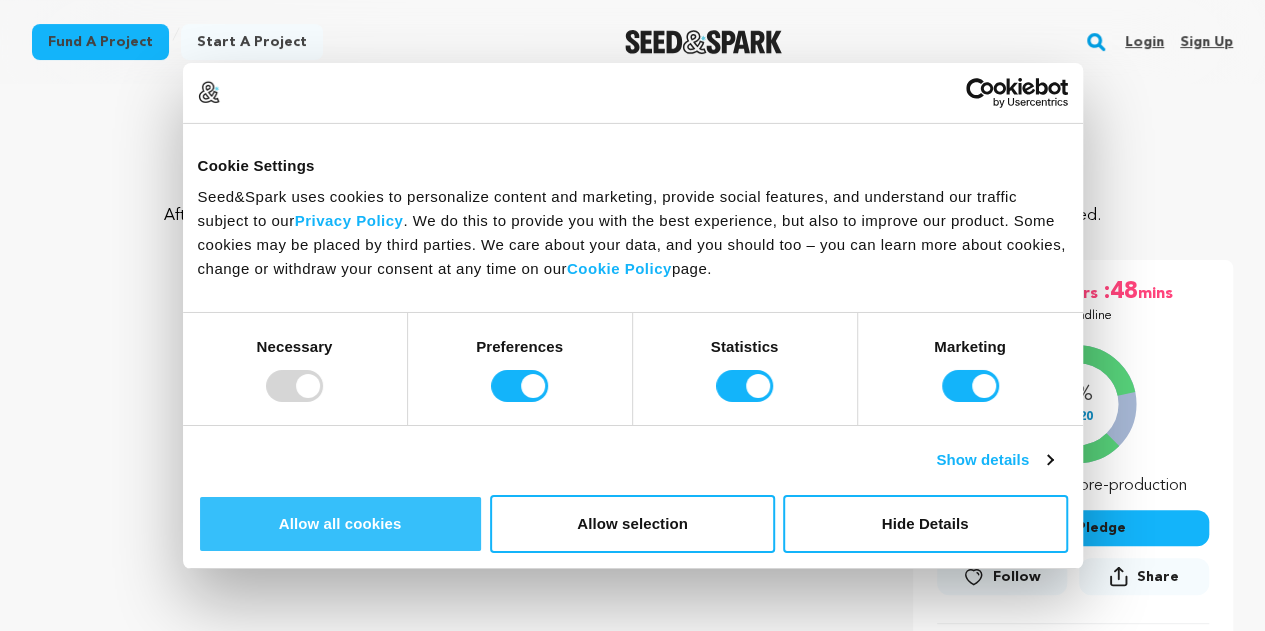 click on "Allow all cookies" at bounding box center (340, 524) 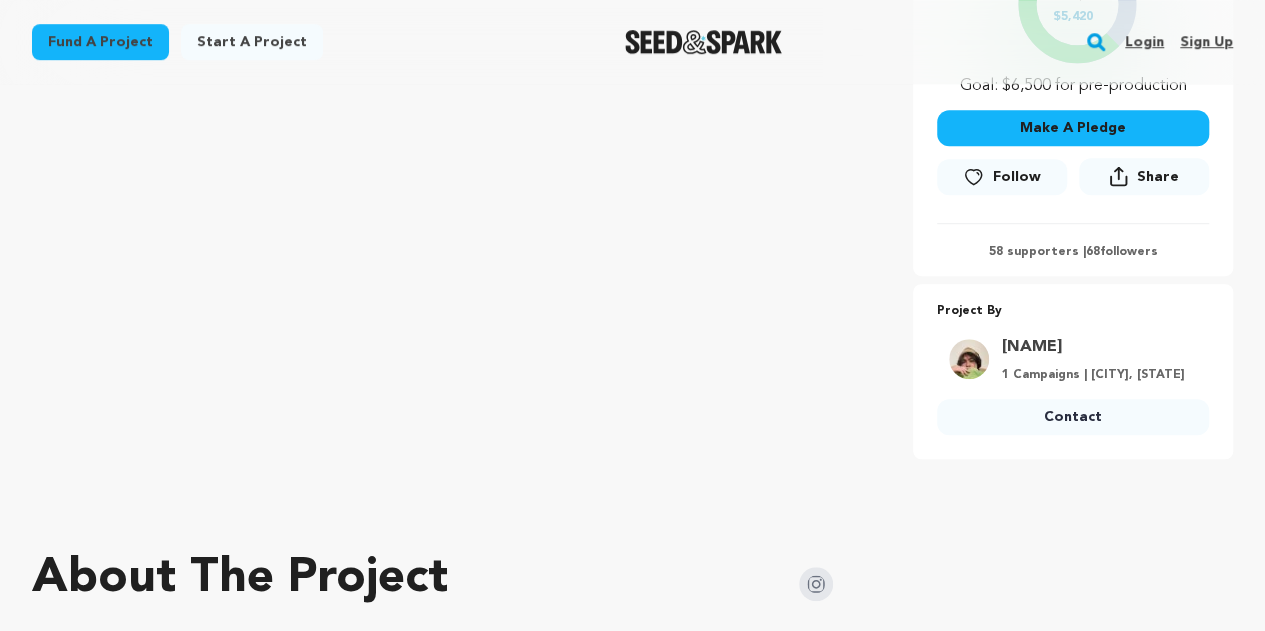 scroll, scrollTop: 400, scrollLeft: 0, axis: vertical 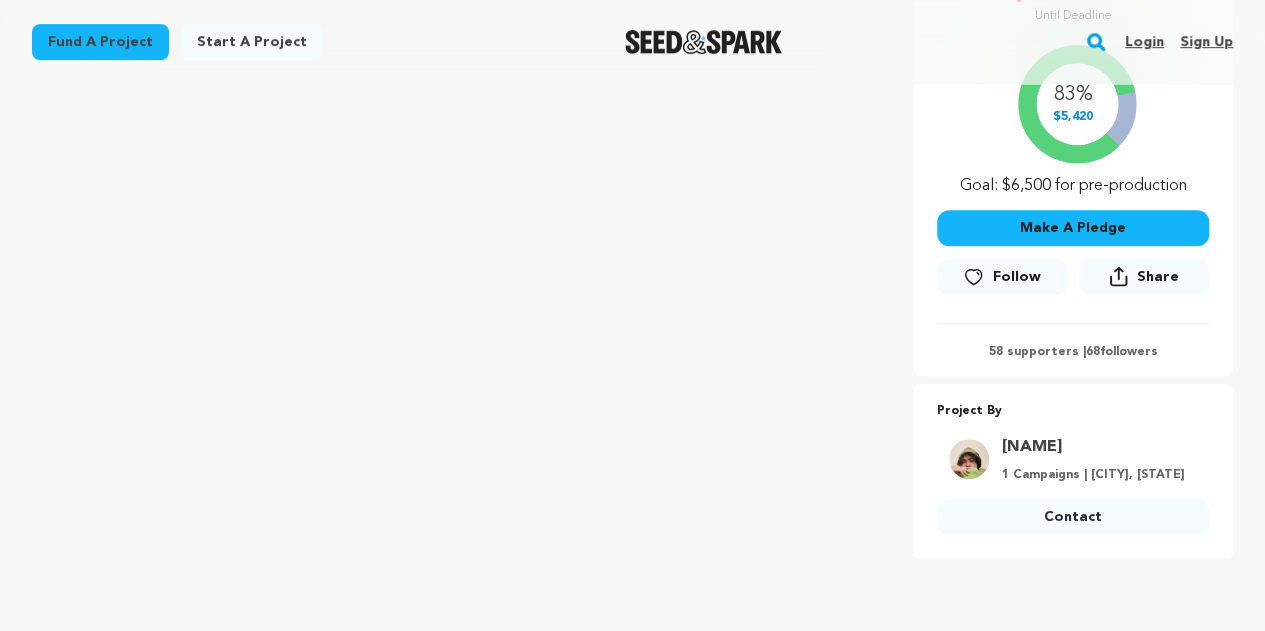 click on "Make A Pledge" at bounding box center (1073, 228) 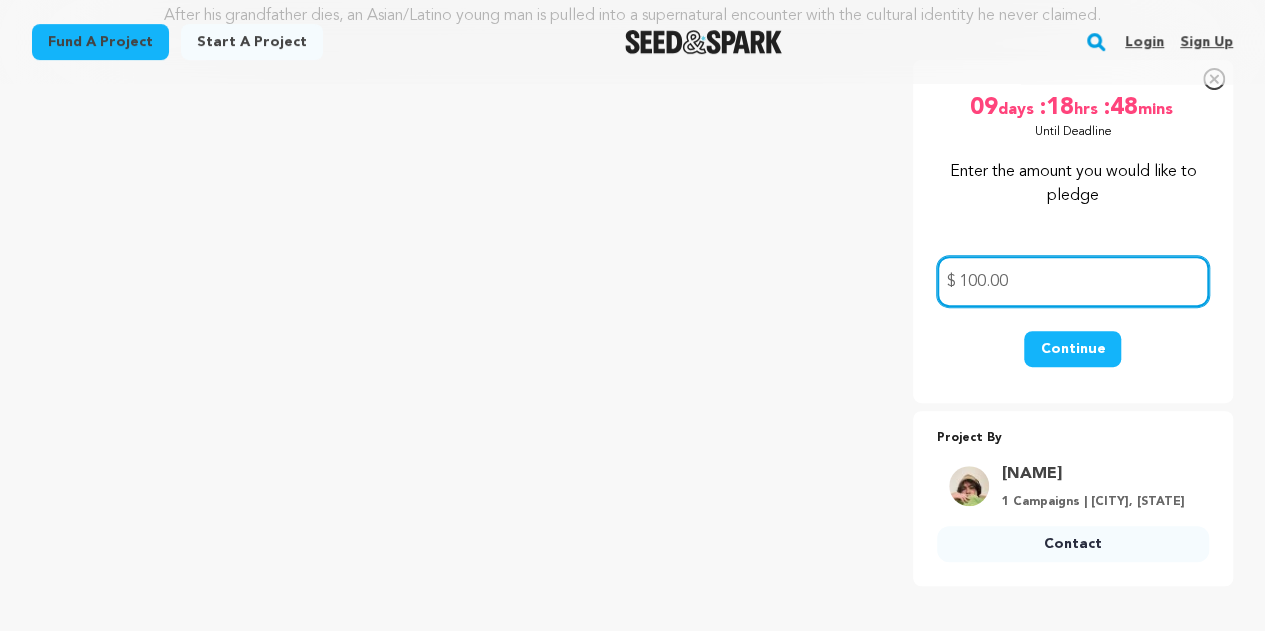 type on "100.00" 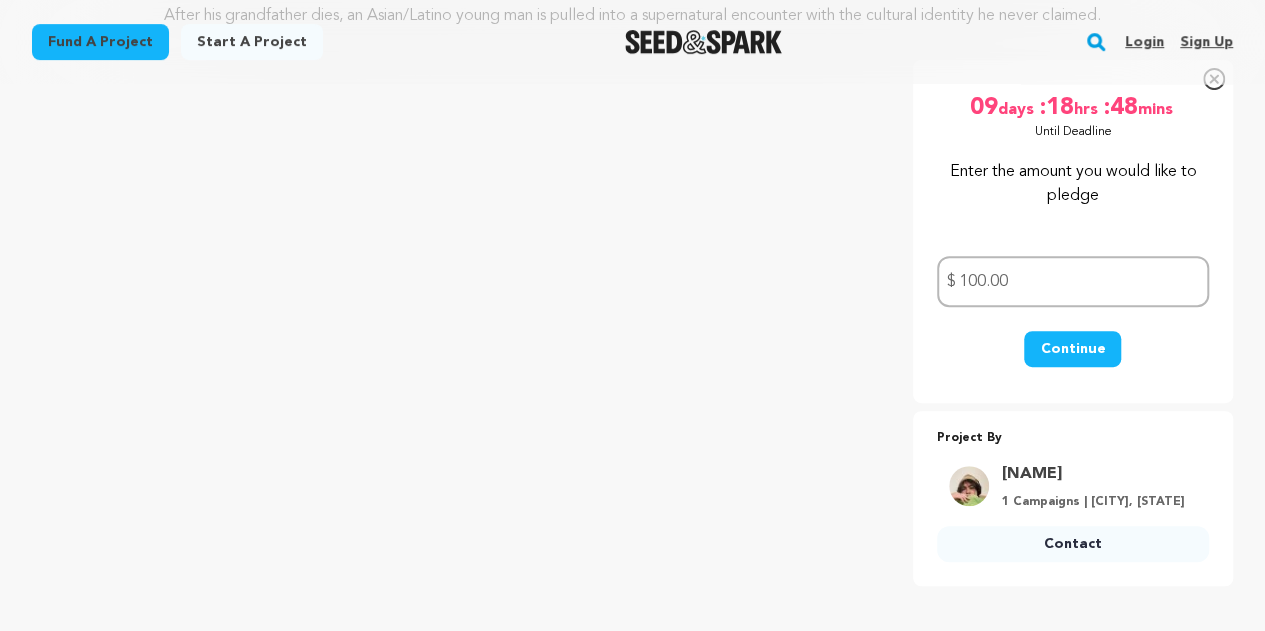 click on "Continue" at bounding box center (1072, 349) 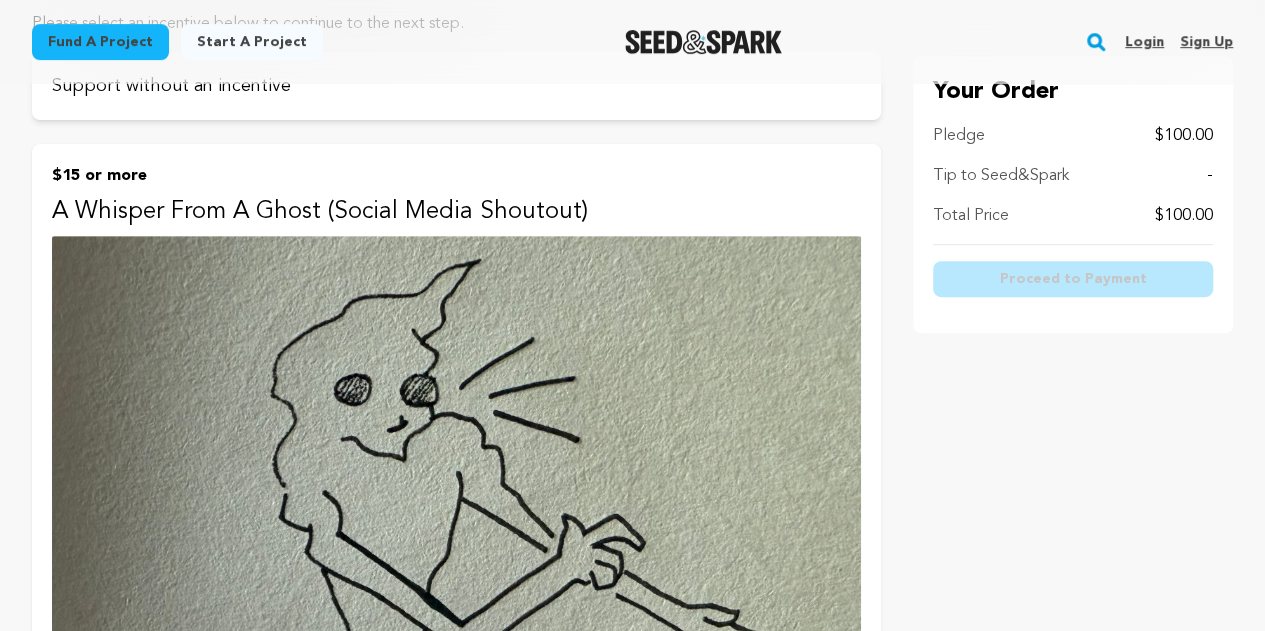 scroll, scrollTop: 0, scrollLeft: 0, axis: both 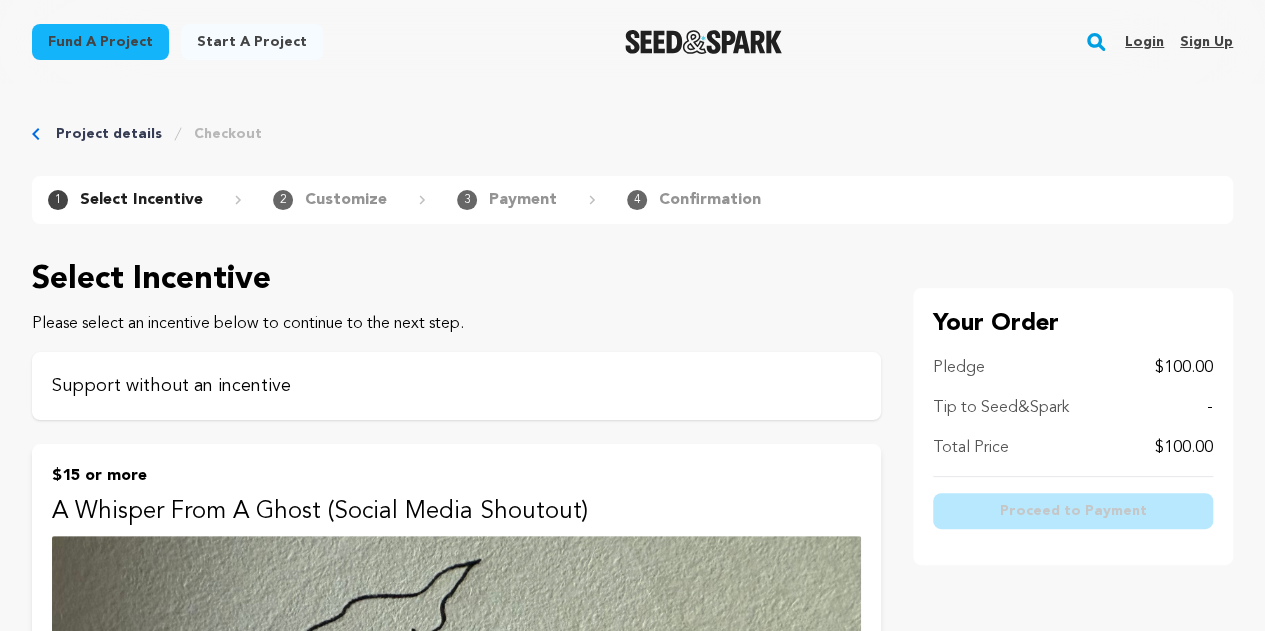 click on "Support without an incentive" at bounding box center [456, 386] 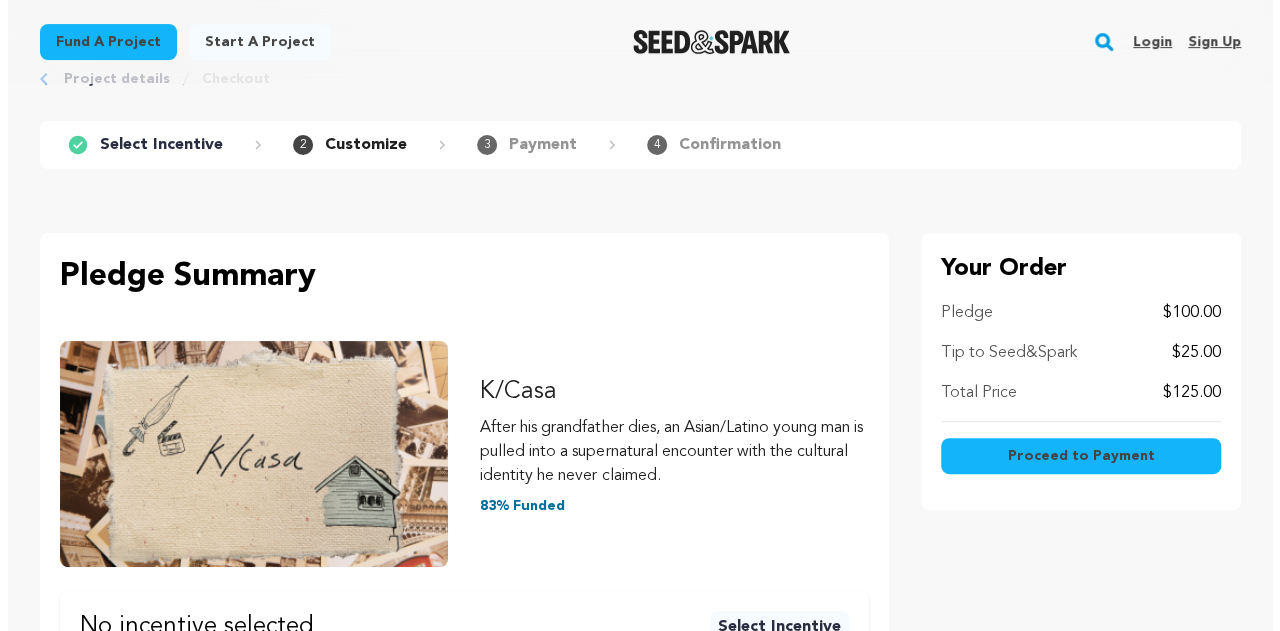scroll, scrollTop: 100, scrollLeft: 0, axis: vertical 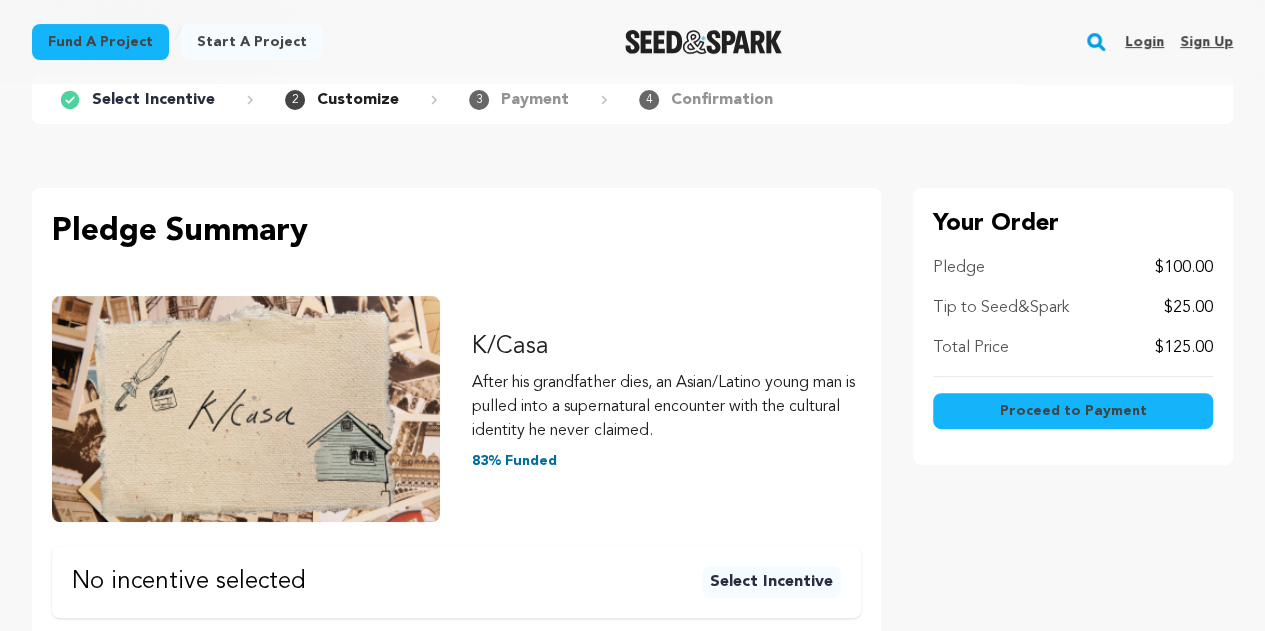 click on "Proceed to Payment" at bounding box center [1072, 411] 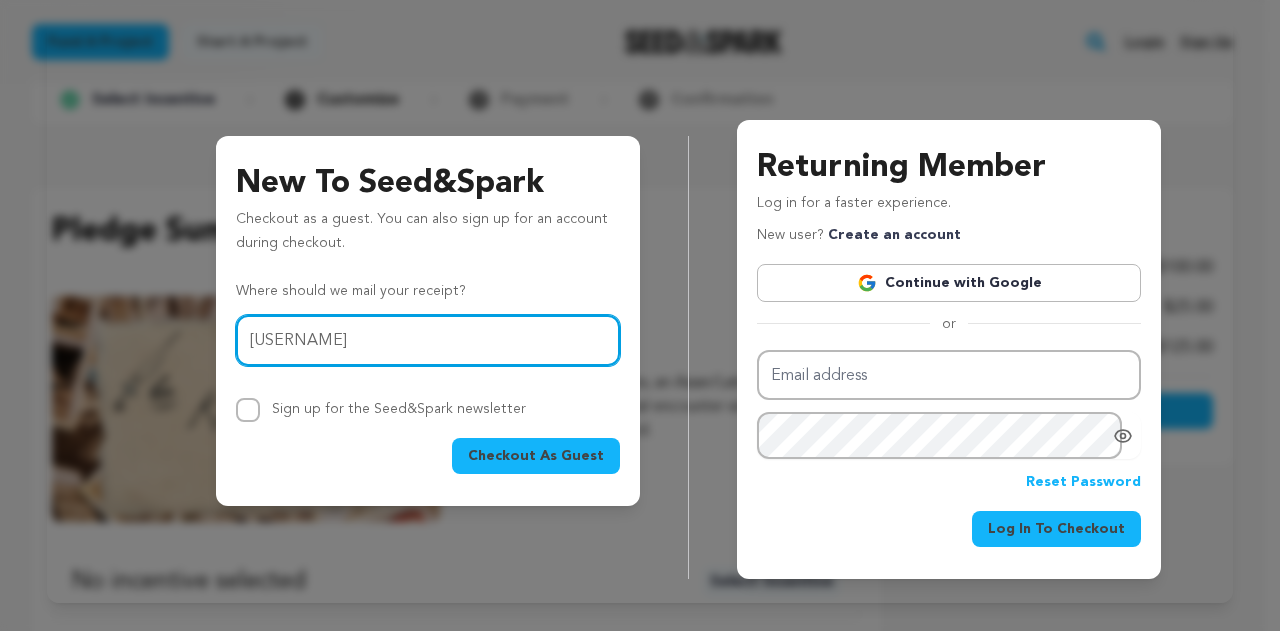 type on "jpedersensr@gmail.com" 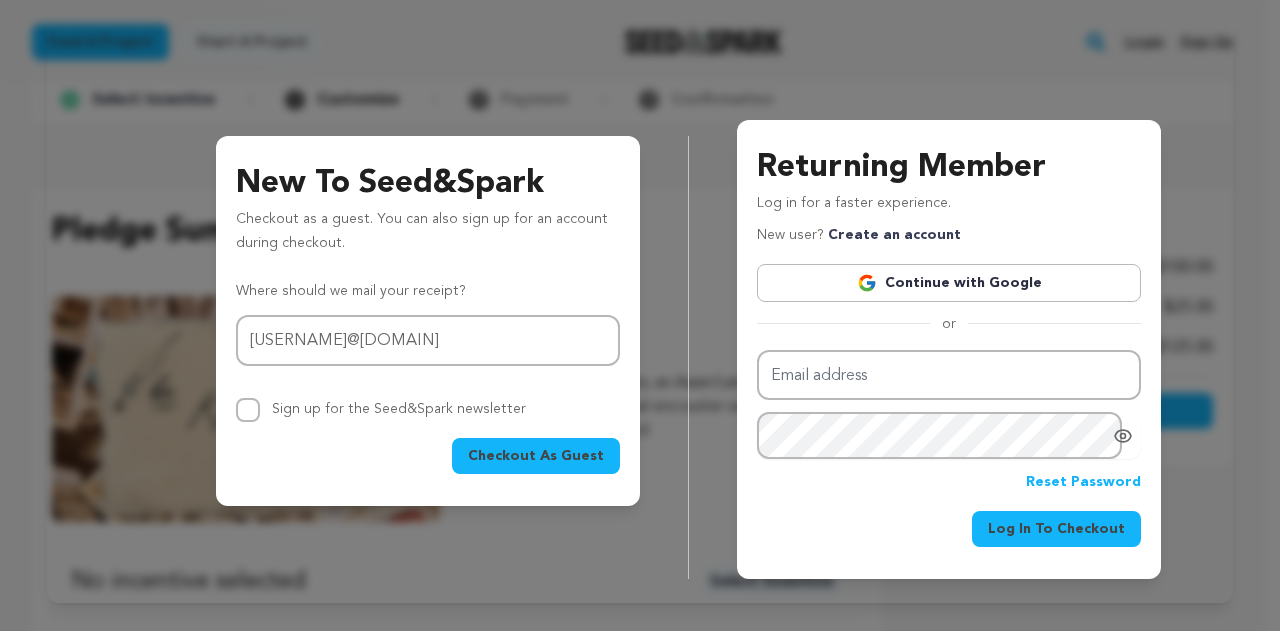 click on "Checkout As Guest" at bounding box center (536, 456) 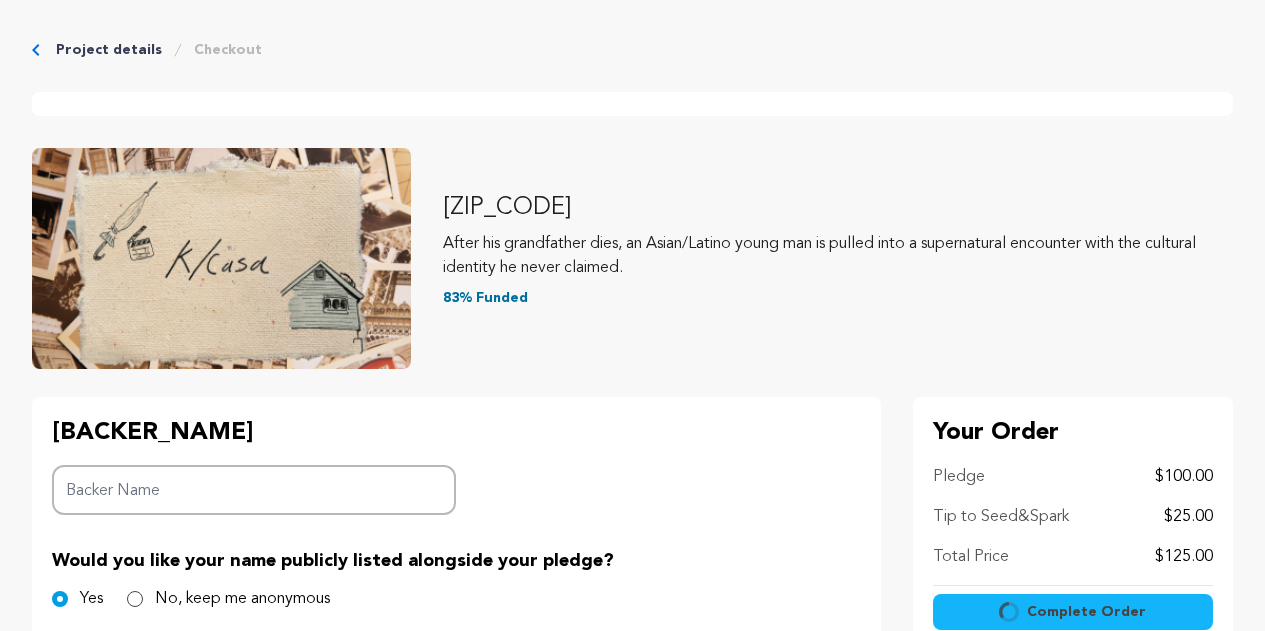 scroll, scrollTop: 0, scrollLeft: 0, axis: both 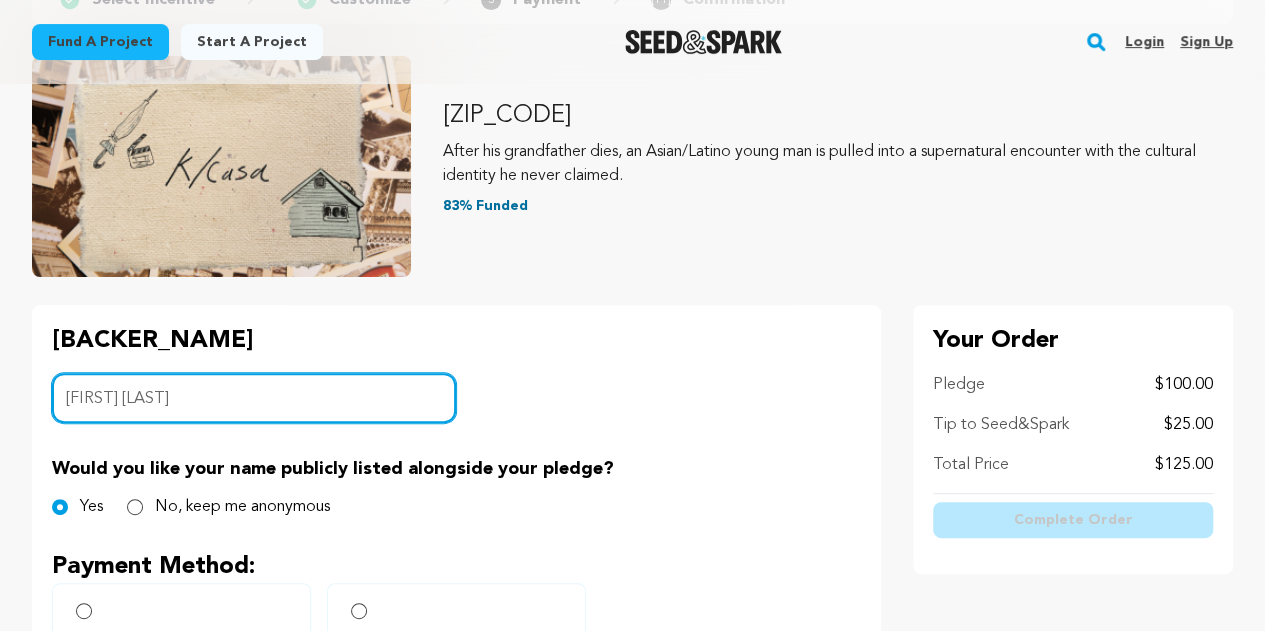 type on "[FIRST] [LAST]" 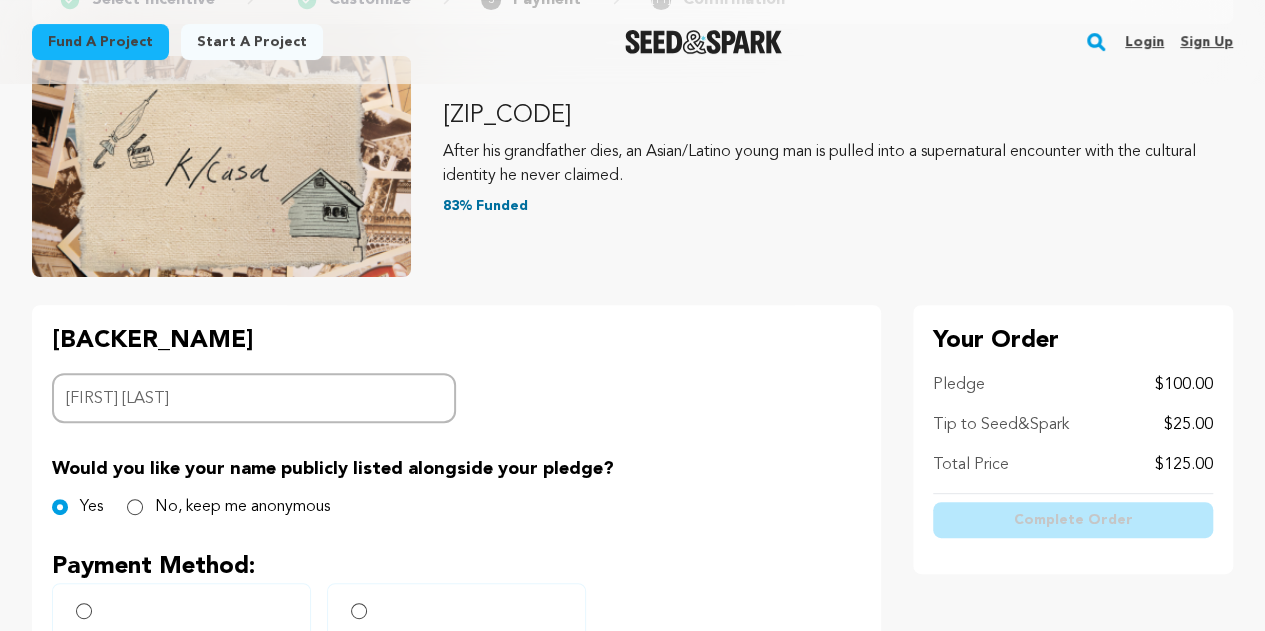 click on "Would you like your name publicly listed alongside your pledge?" at bounding box center (456, 469) 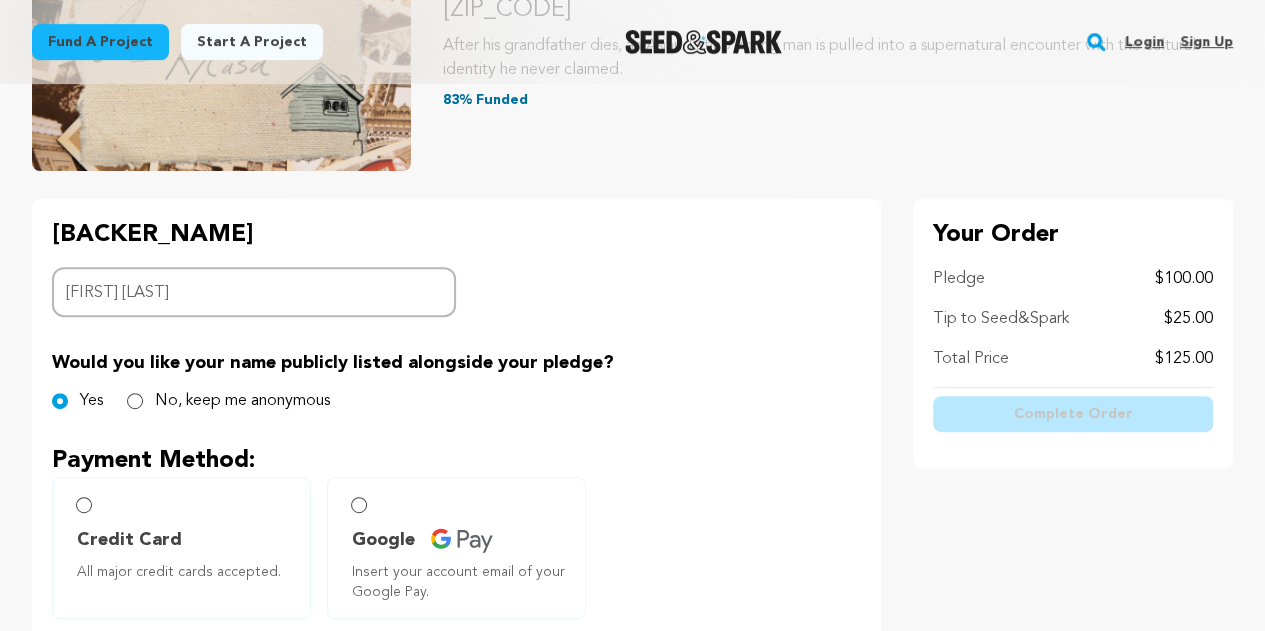 scroll, scrollTop: 500, scrollLeft: 0, axis: vertical 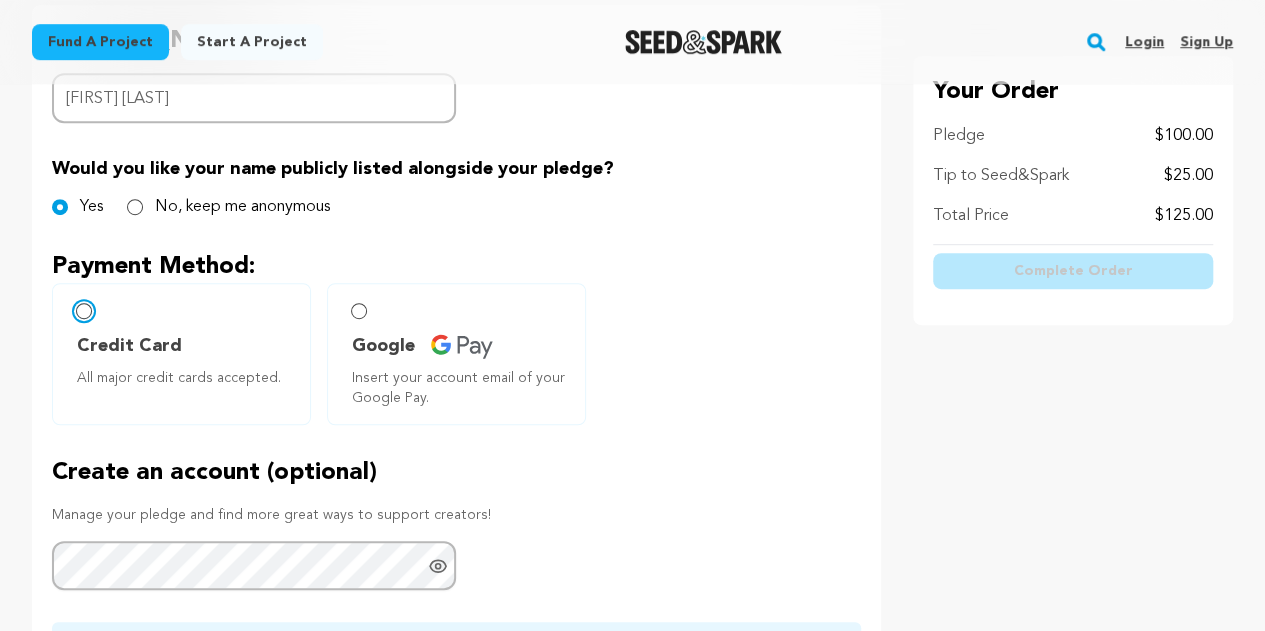 click on "Credit Card
All major credit cards accepted." at bounding box center (84, 311) 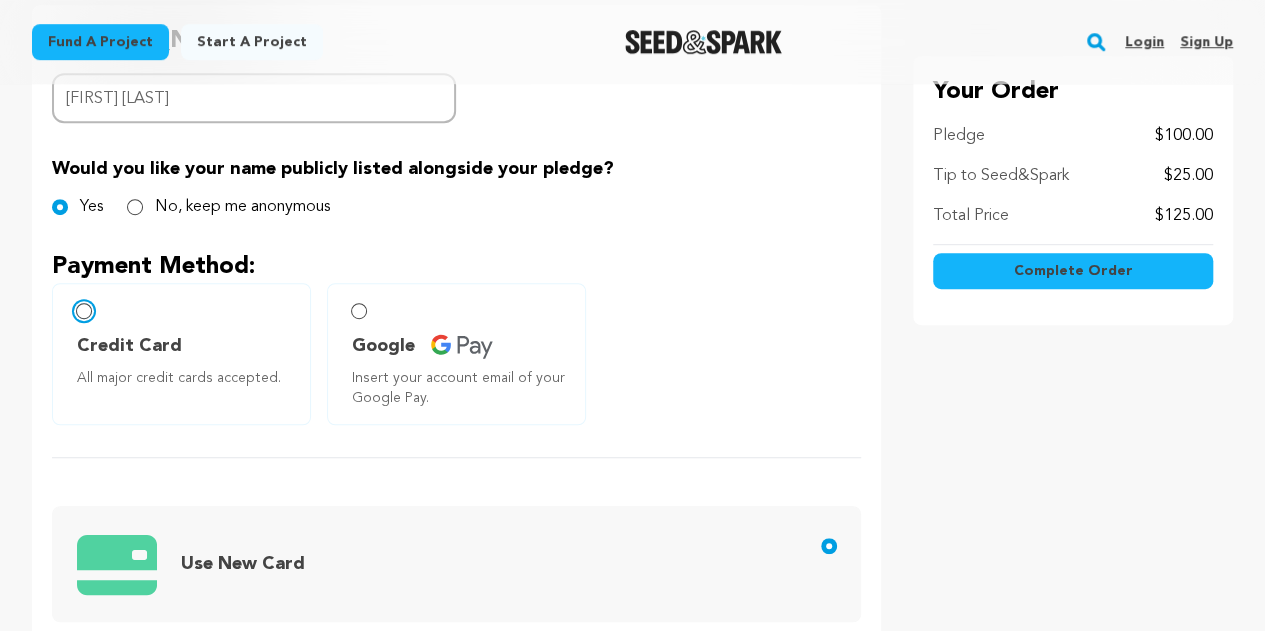 scroll, scrollTop: 800, scrollLeft: 0, axis: vertical 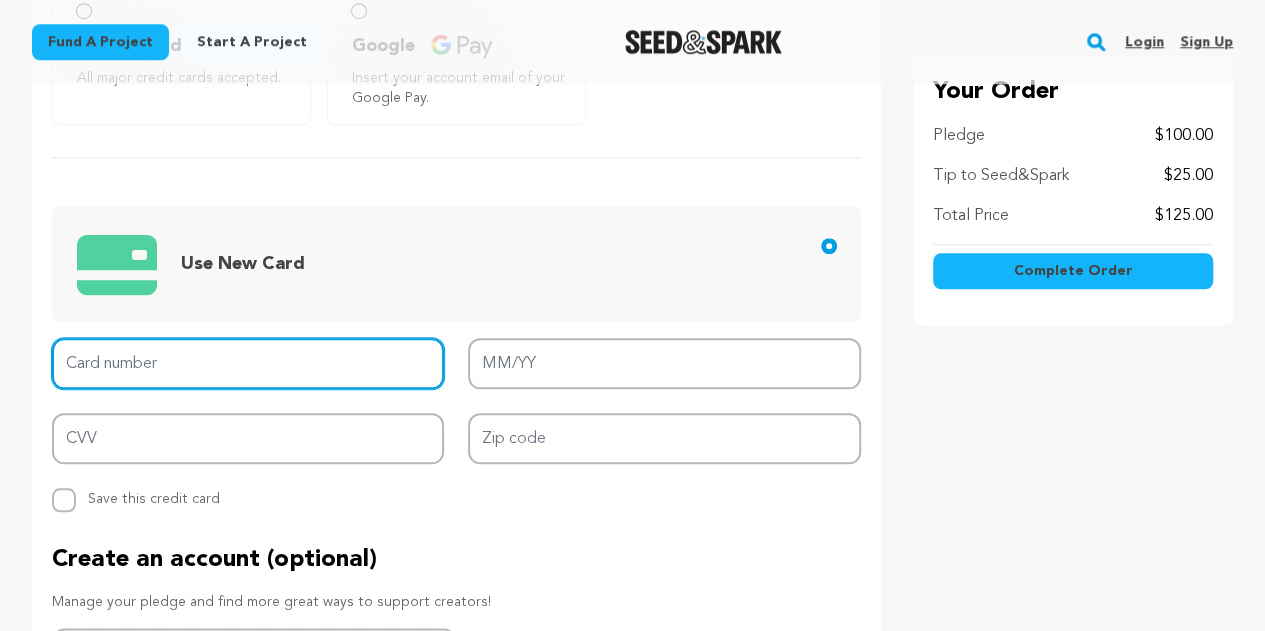 click on "Card number" at bounding box center [248, 363] 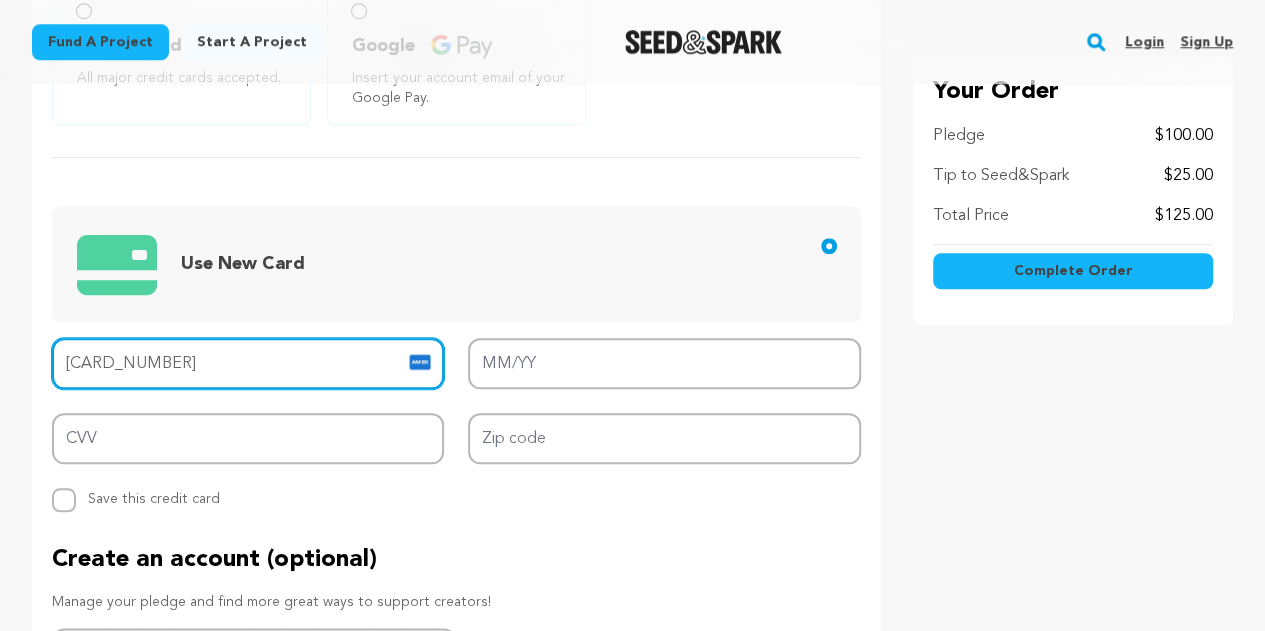 type on "3717 0311 9106 003" 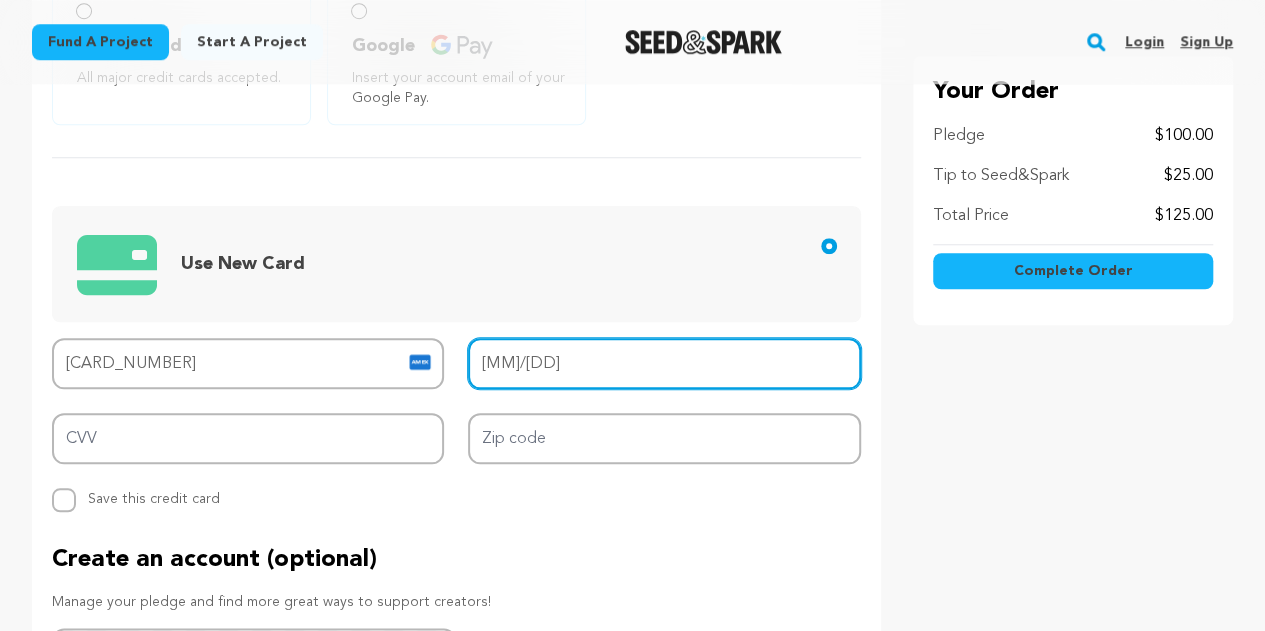 type on "06/29" 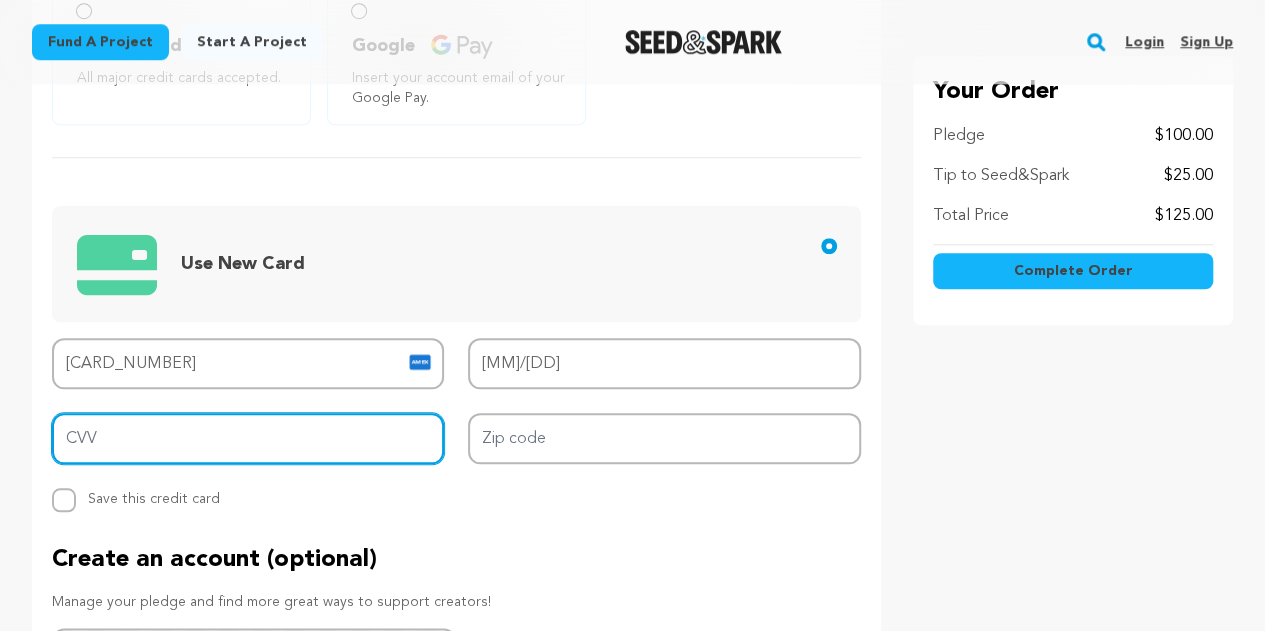 type on "6435" 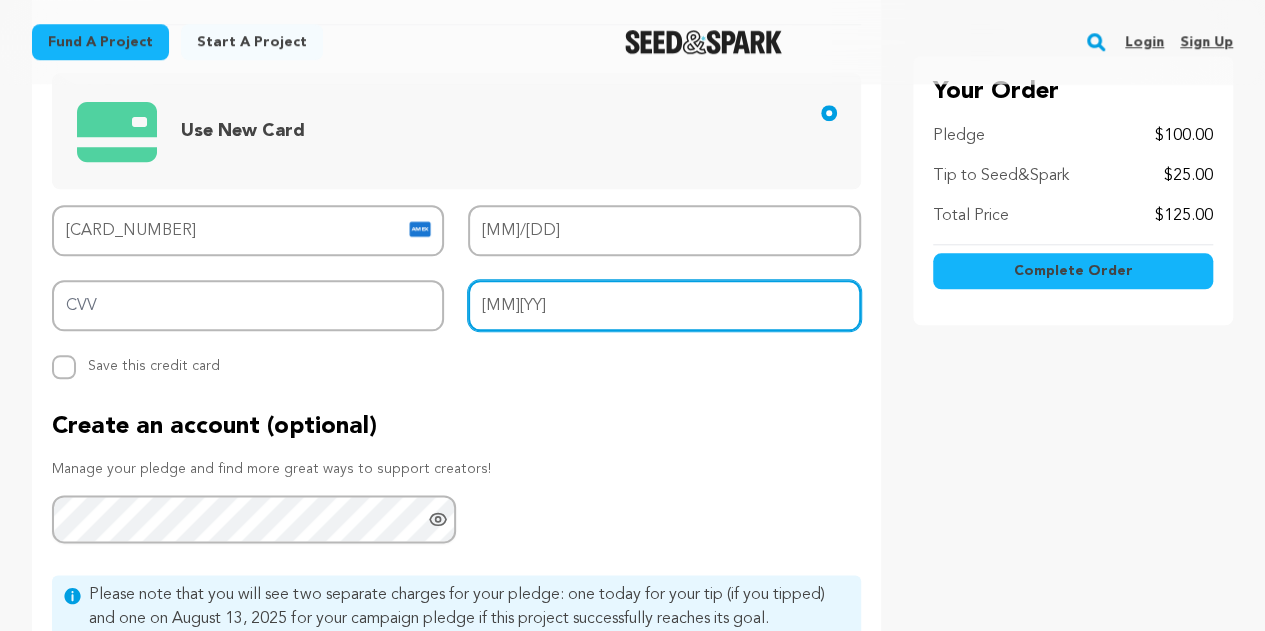 scroll, scrollTop: 1000, scrollLeft: 0, axis: vertical 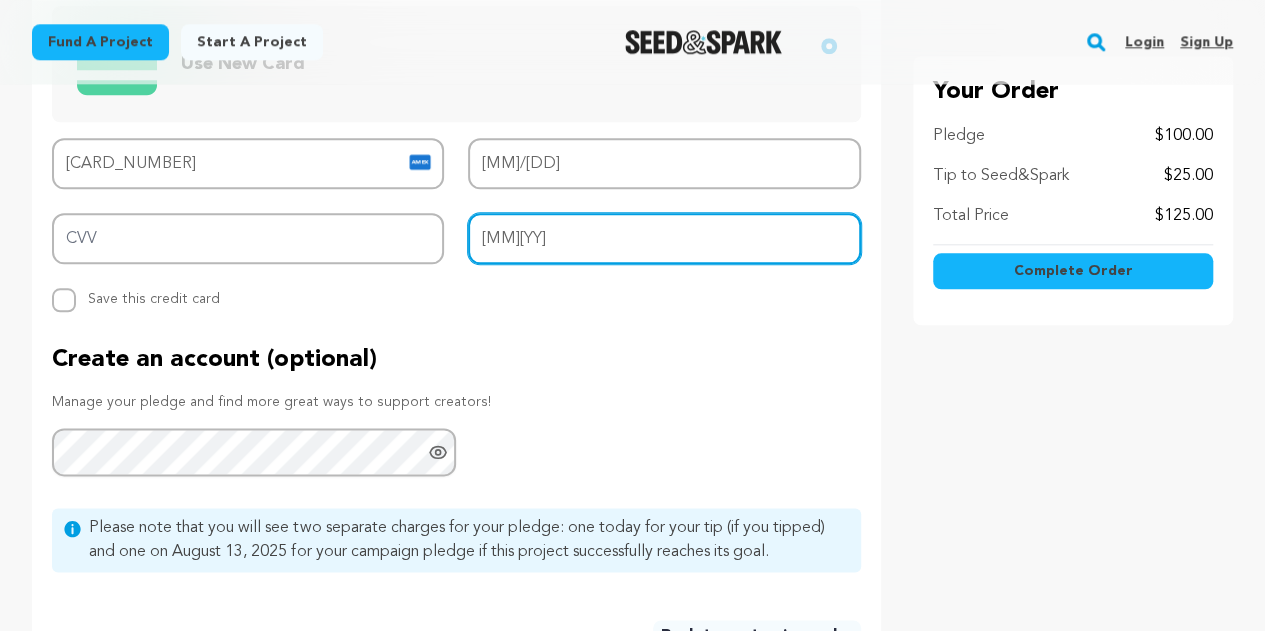 type on "06512" 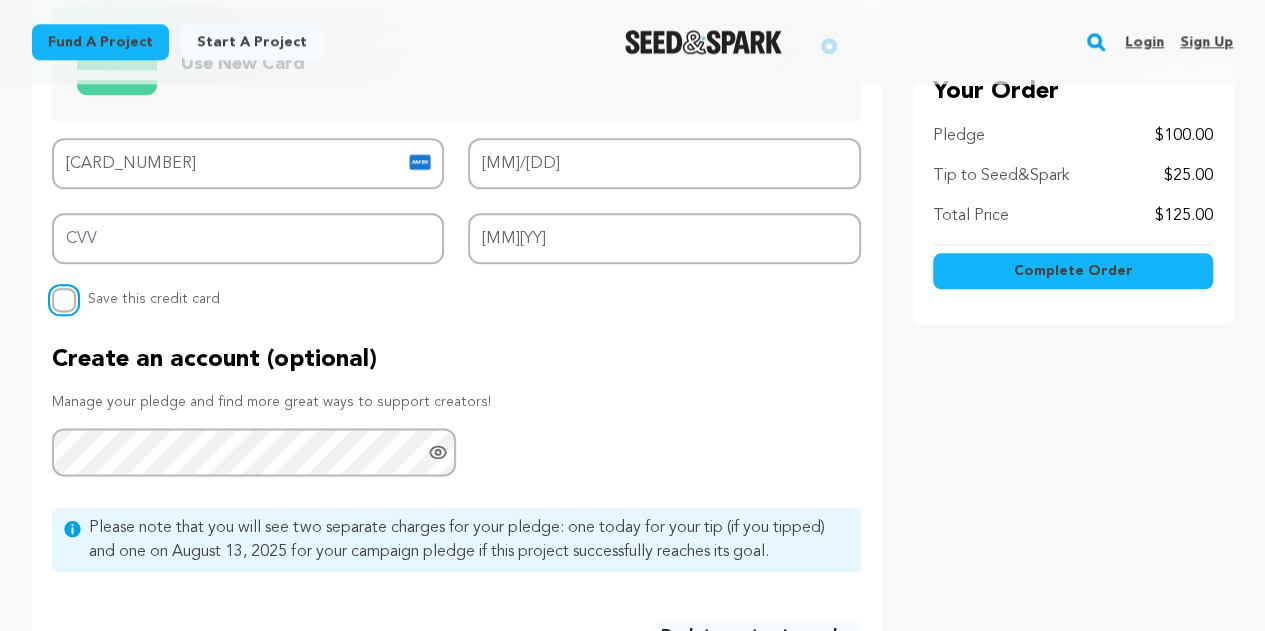 click on "Replace saved credit card
Save this credit card" at bounding box center [64, 300] 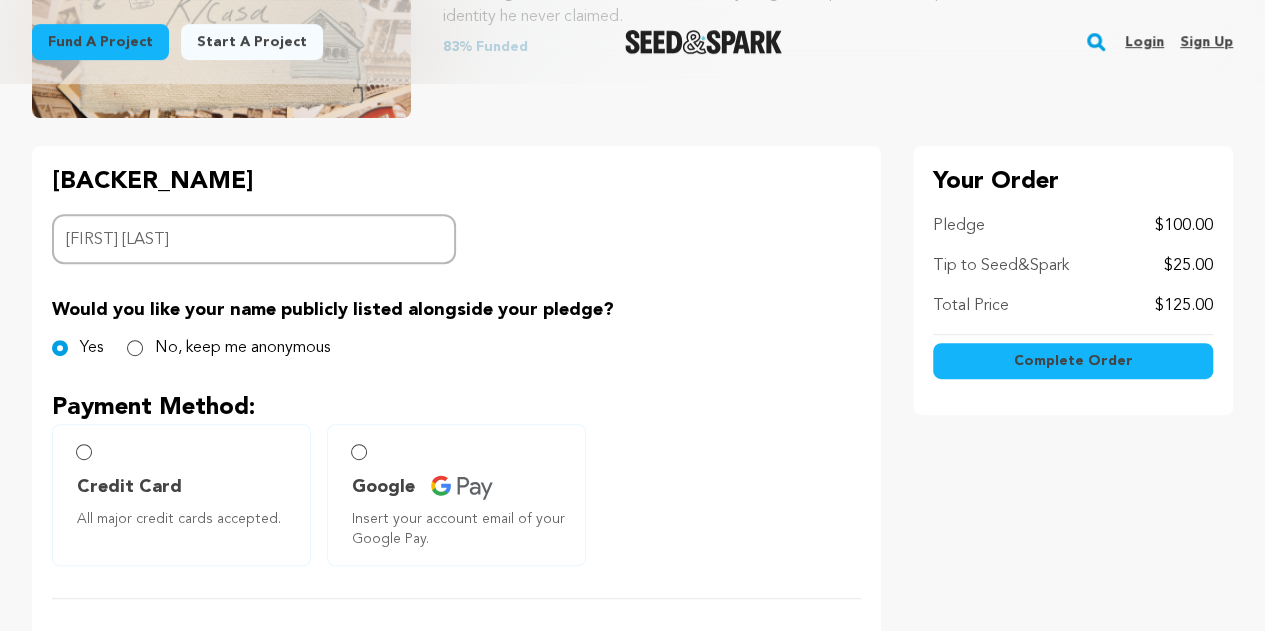 scroll, scrollTop: 400, scrollLeft: 0, axis: vertical 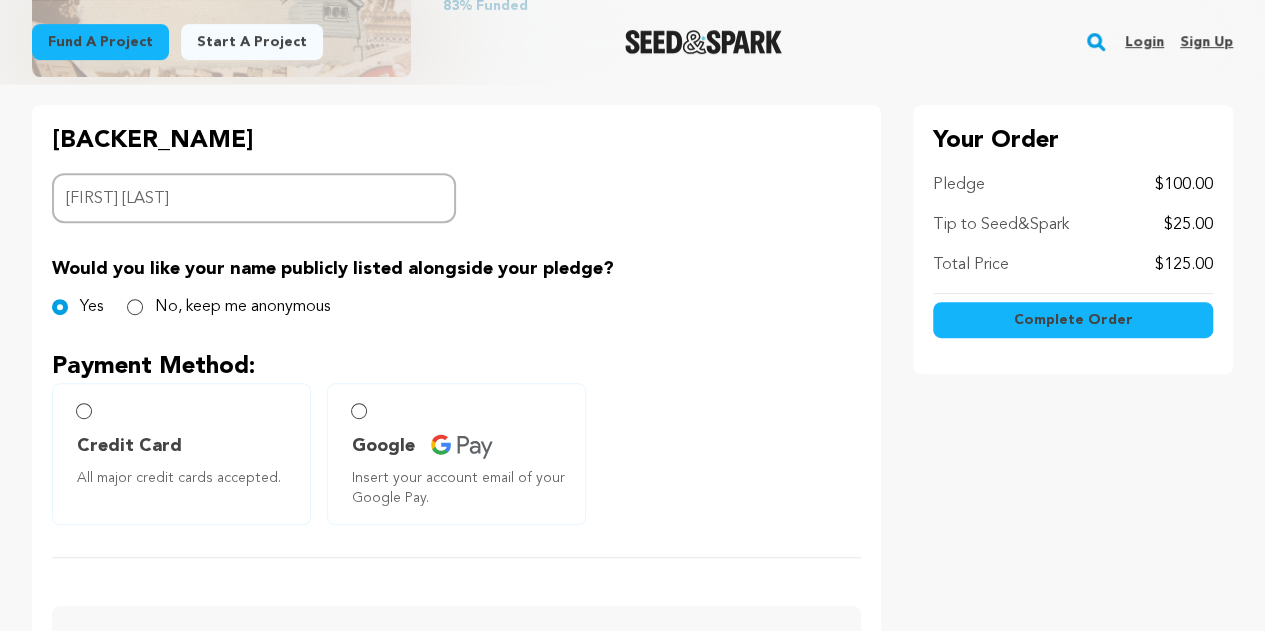 click on "Complete Order" at bounding box center (1072, 320) 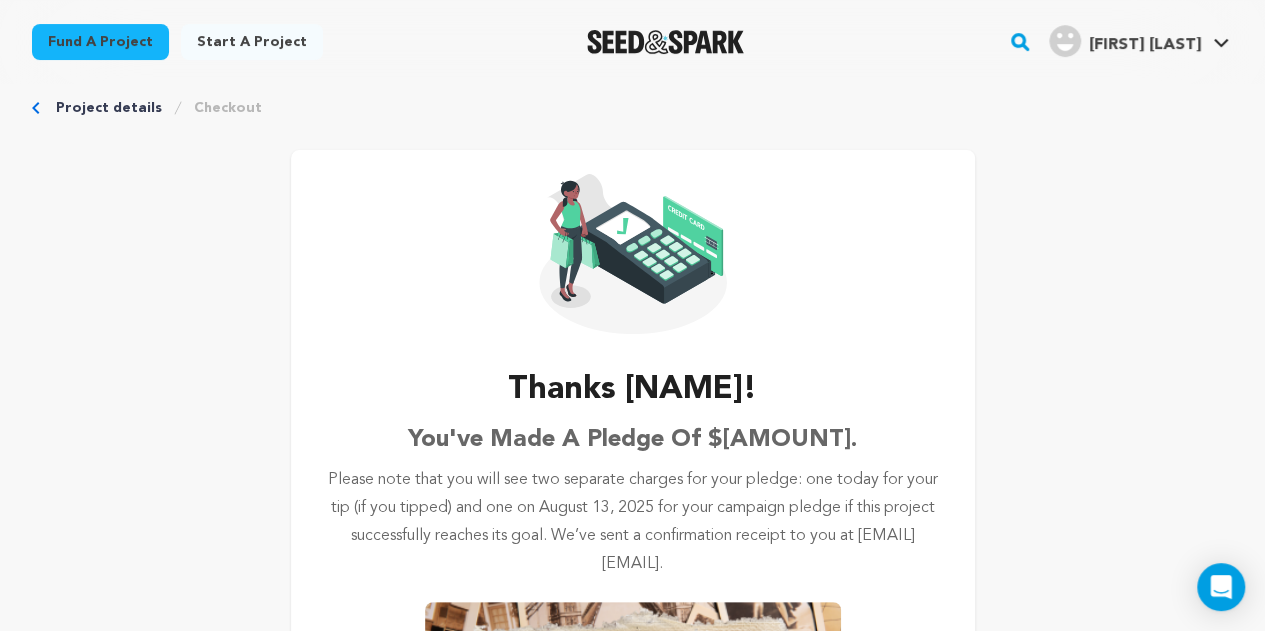scroll, scrollTop: 0, scrollLeft: 0, axis: both 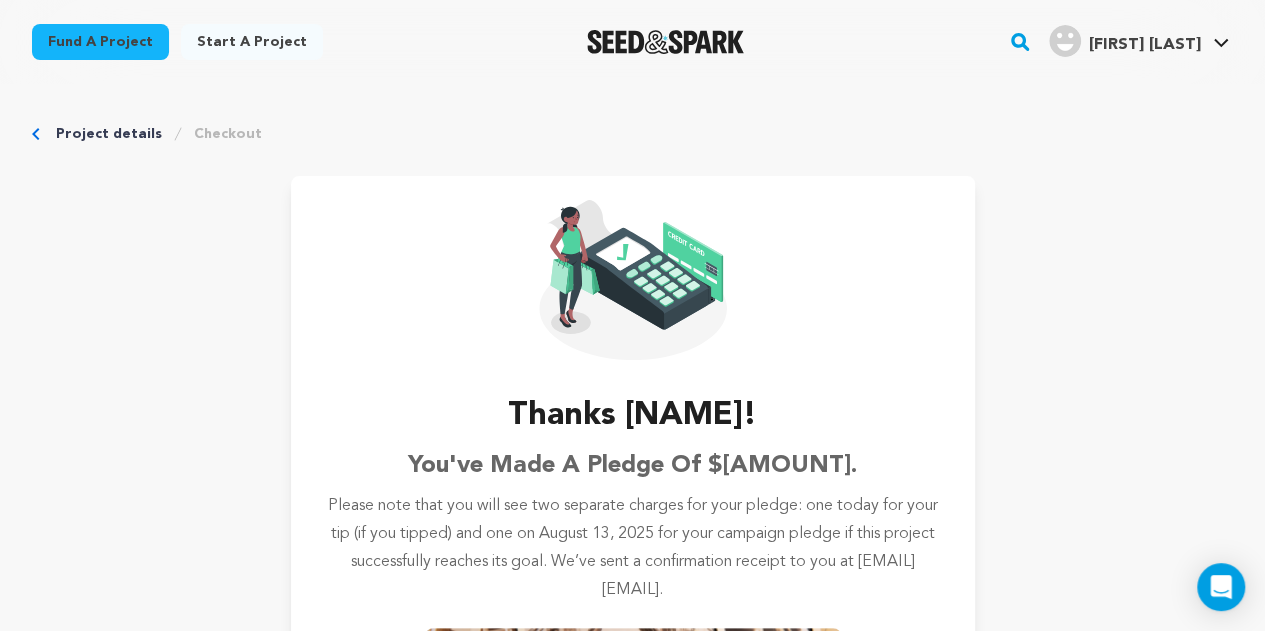 click on "Project details" at bounding box center [109, 134] 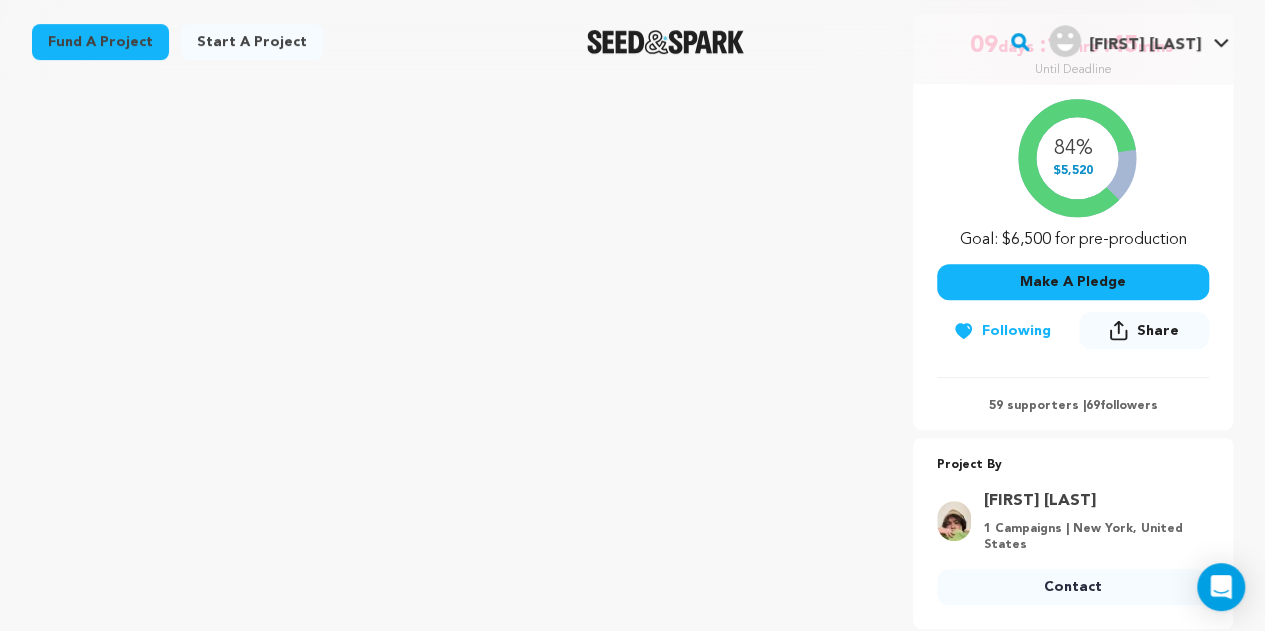scroll, scrollTop: 400, scrollLeft: 0, axis: vertical 